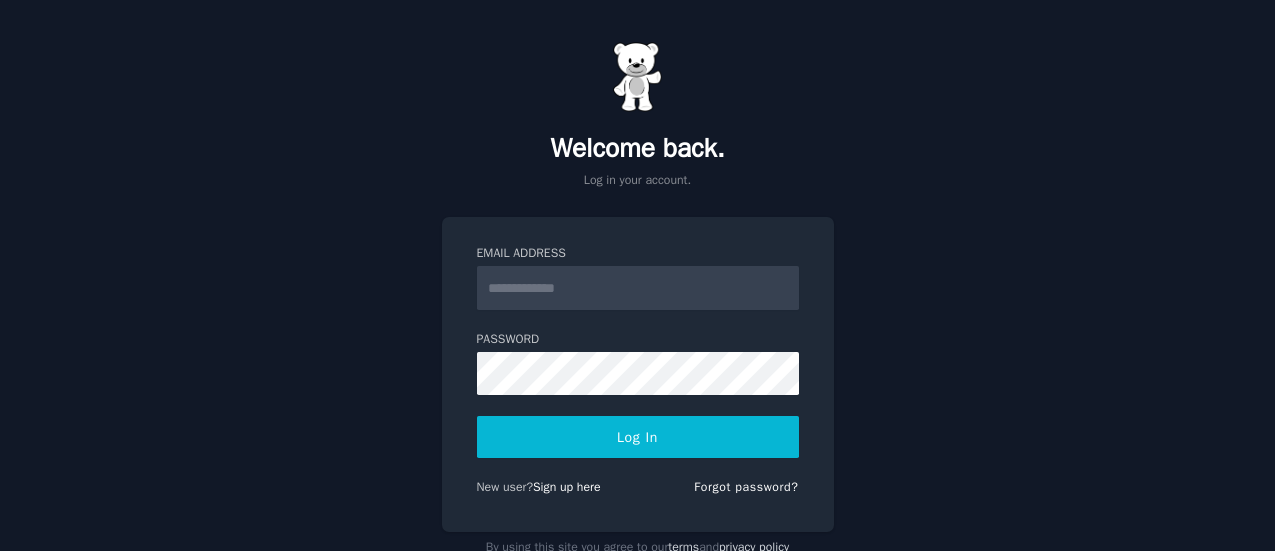 scroll, scrollTop: 0, scrollLeft: 0, axis: both 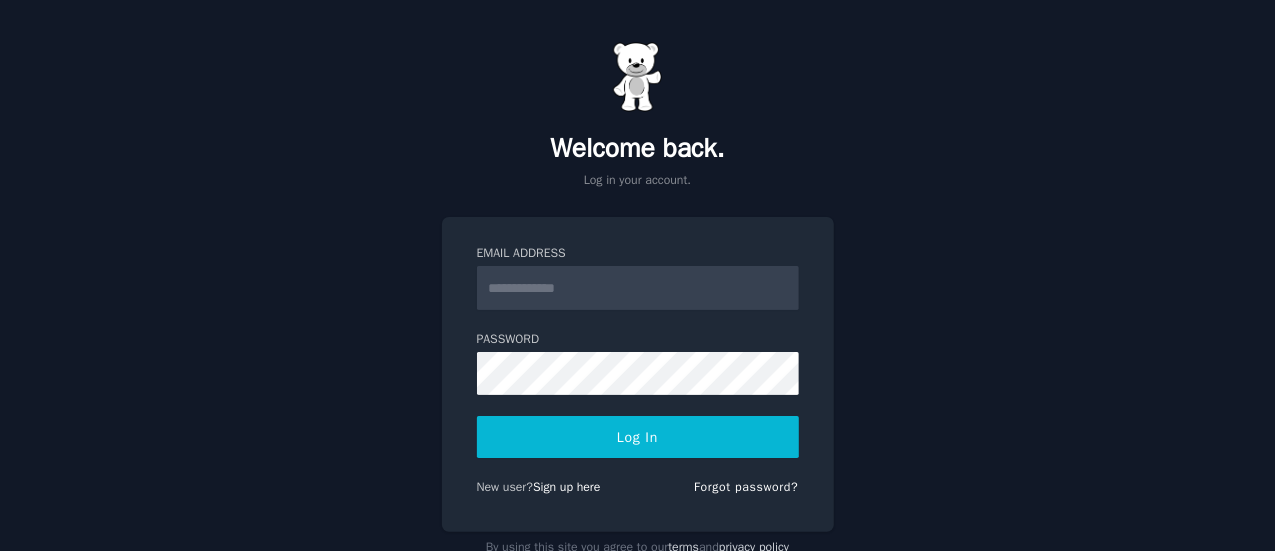 click on "Email Address" at bounding box center (638, 288) 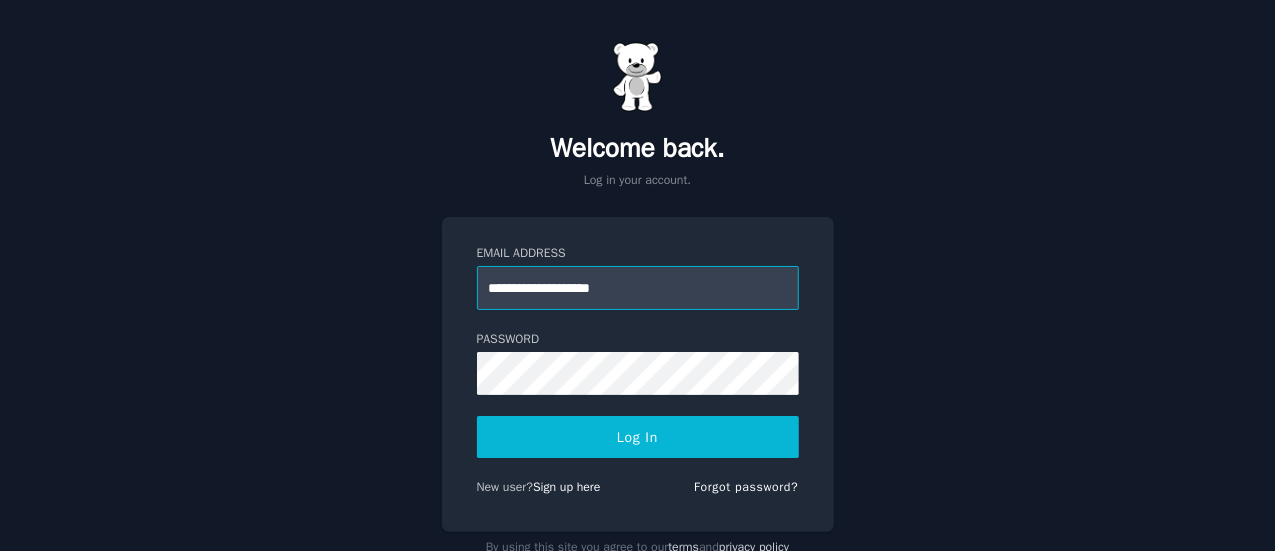 drag, startPoint x: 645, startPoint y: 294, endPoint x: 384, endPoint y: 287, distance: 261.09384 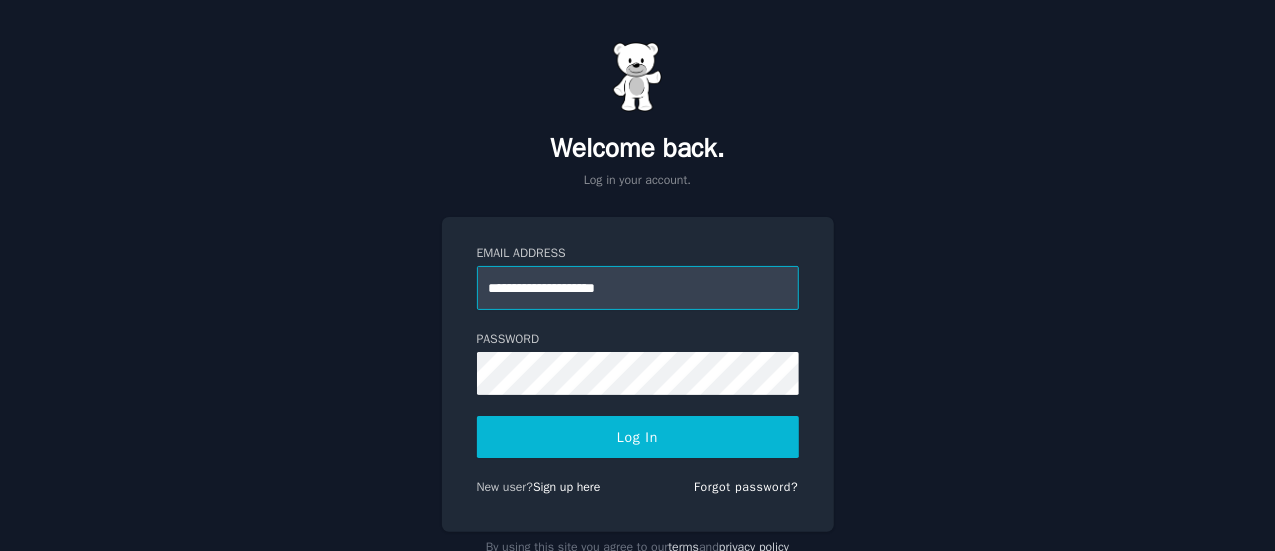 type on "**********" 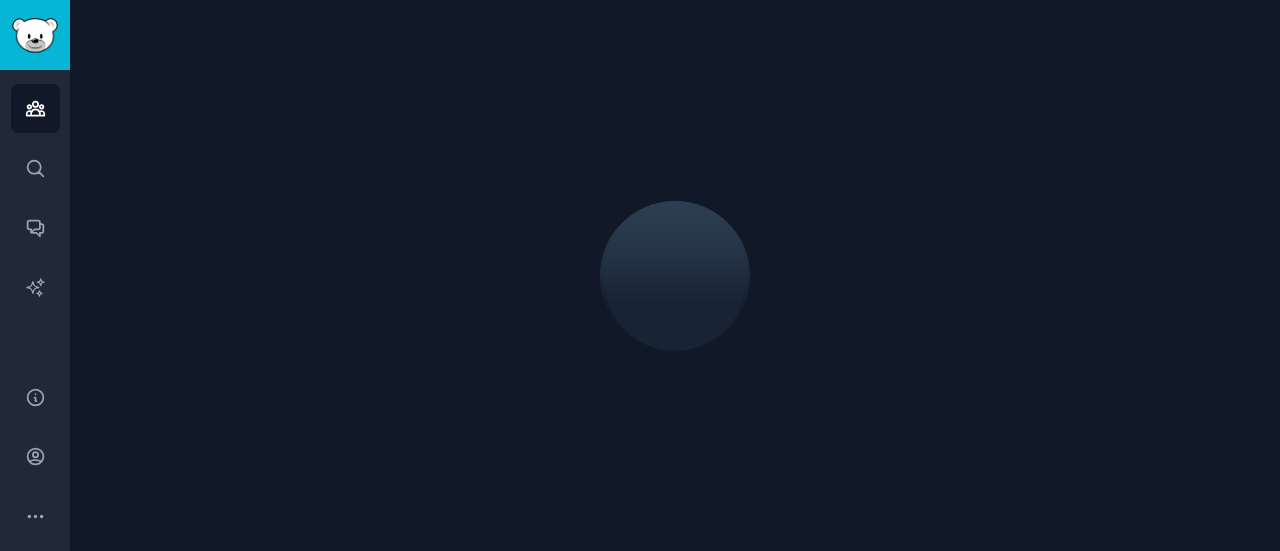 scroll, scrollTop: 0, scrollLeft: 0, axis: both 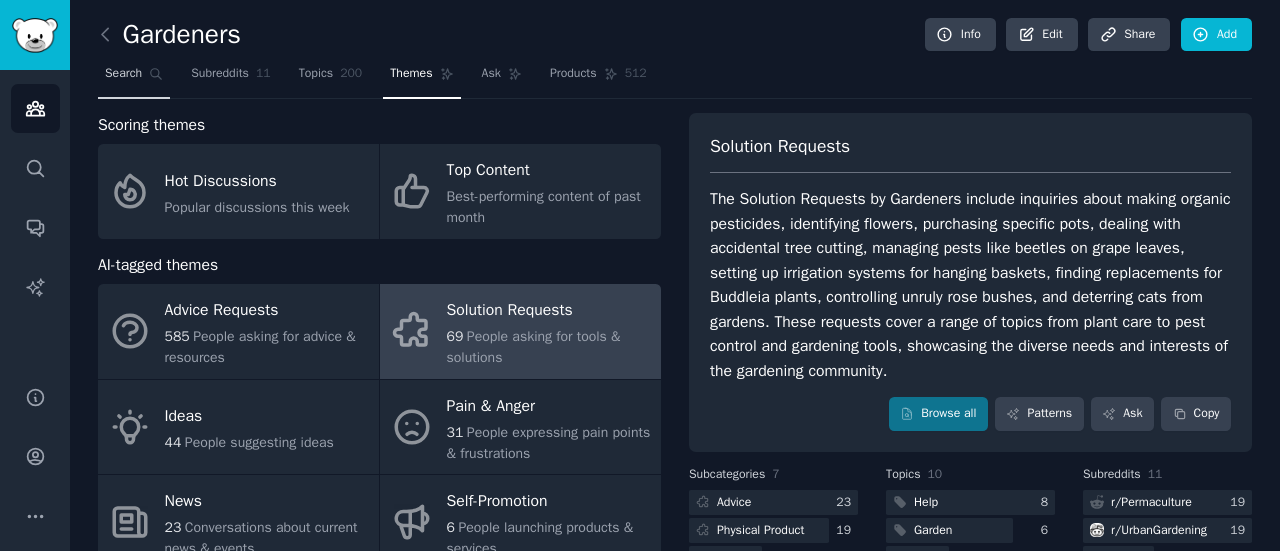 click on "Search" at bounding box center (123, 74) 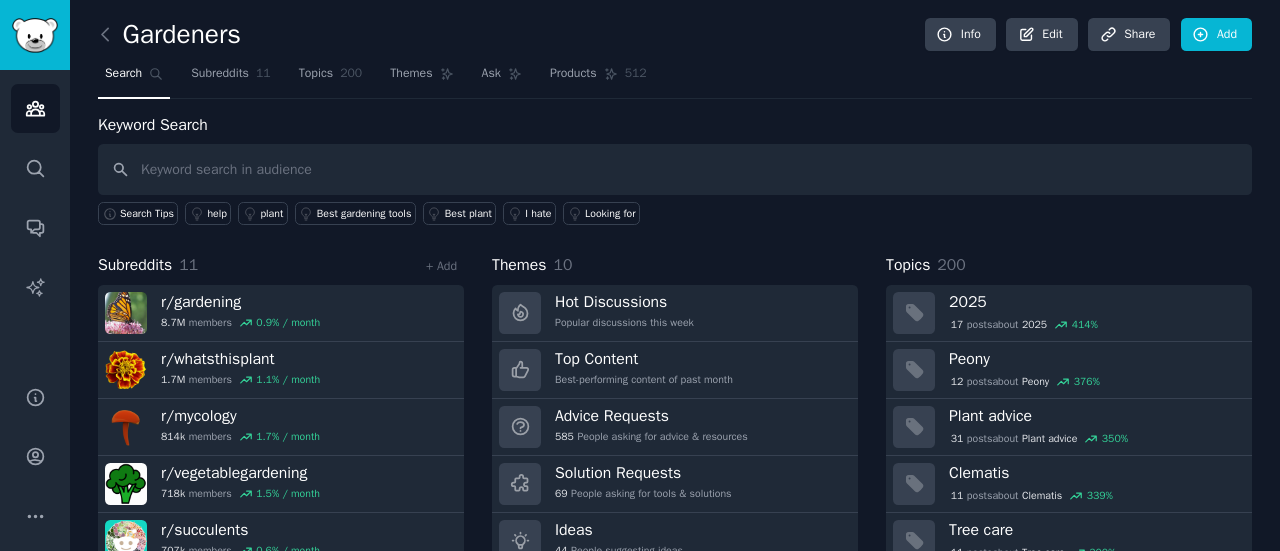 click on "Gardeners Info Edit Share Add Search Subreddits 11 Topics 200 Themes Ask Products 512 Keyword Search Search Tips help plant Best gardening tools Best plant I hate Looking for Subreddits 11 + Add r/ gardening 8.7M  members 0.9 % / month r/ whatsthisplant 1.7M  members 1.1 % / month r/ mycology 814k  members 1.7 % / month r/ vegetablegardening 718k  members 1.5 % / month r/ succulents 707k  members 0.6 % / month r/ Permaculture 331k  members 1.1 % / month +  5  more Themes 10 Hot Discussions Popular discussions this week Top Content Best-performing content of past month Advice Requests 585 People asking for advice & resources Solution Requests 69 People asking for tools & solutions Ideas 44 People suggesting ideas Pain & Anger 31 People expressing pain points & frustrations +  4  more Topics 200 2025 17  post s  about  2025 414 % Peony 12  post s  about  Peony 376 % Plant advice 31  post s  about  Plant advice 350 % Clematis 11  post s  about  Clematis 339 % Tree care 11  post s  about  Tree care 300 % Id_help" 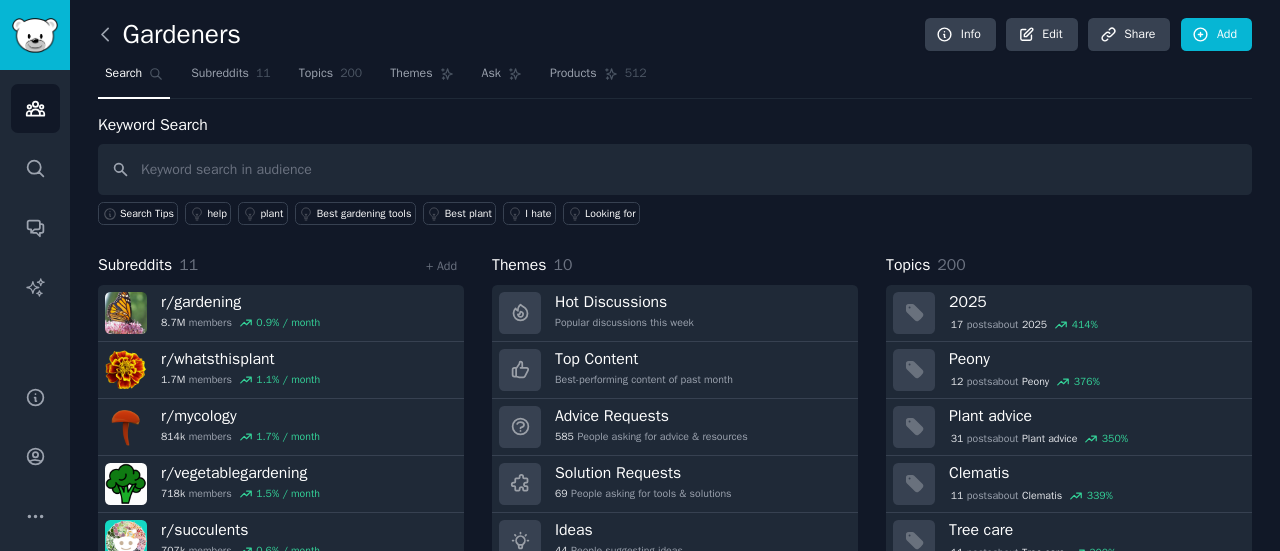 click 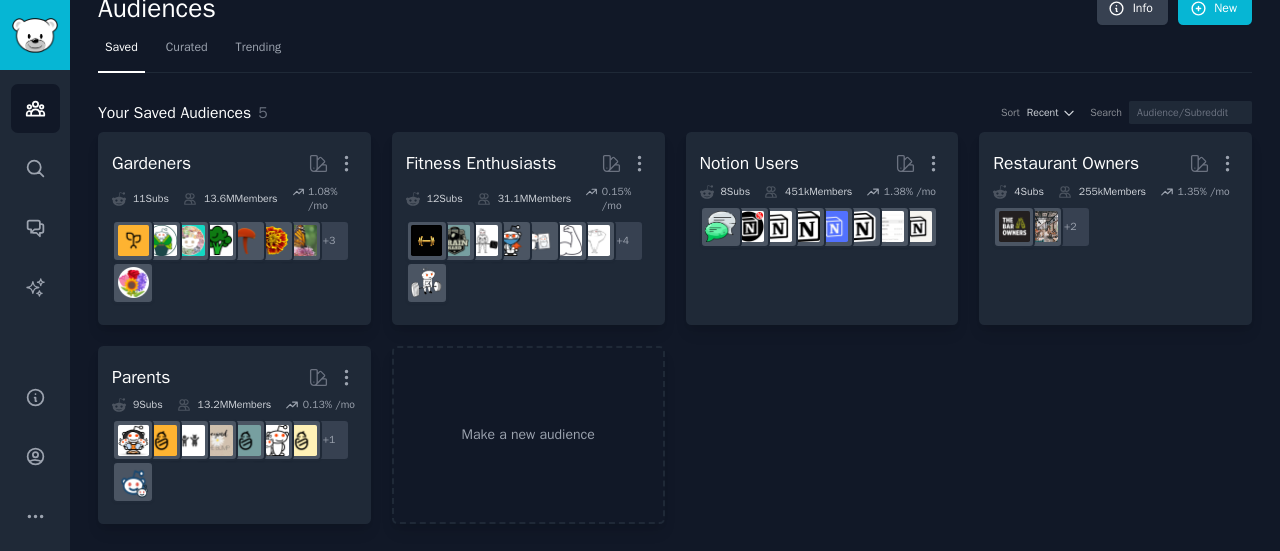 scroll, scrollTop: 0, scrollLeft: 0, axis: both 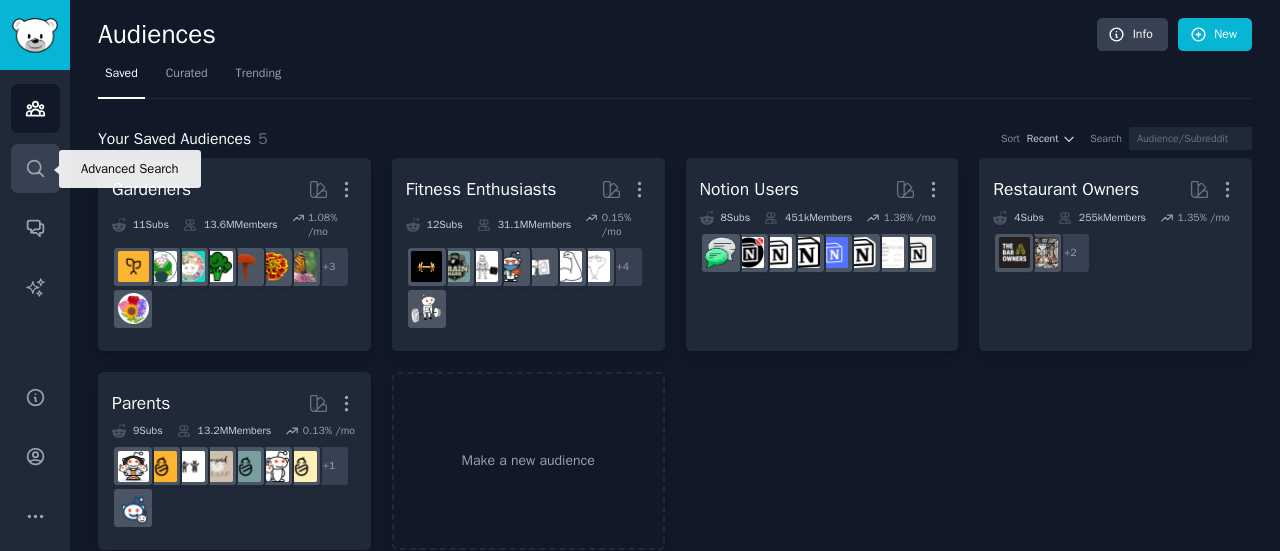click on "Search" at bounding box center [35, 168] 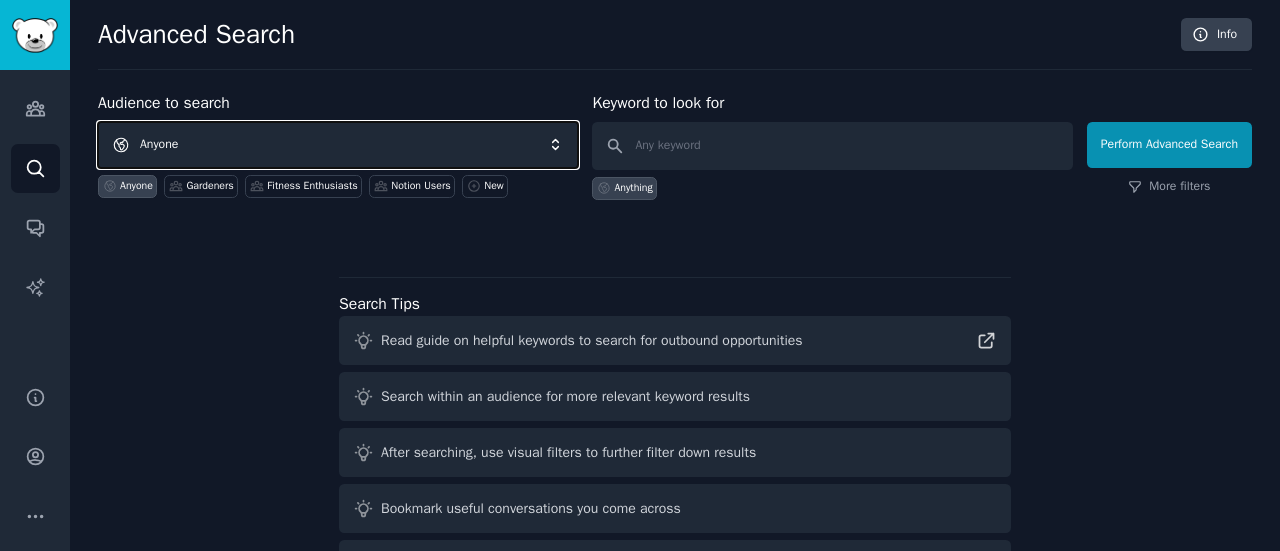 click on "Anyone" at bounding box center [338, 145] 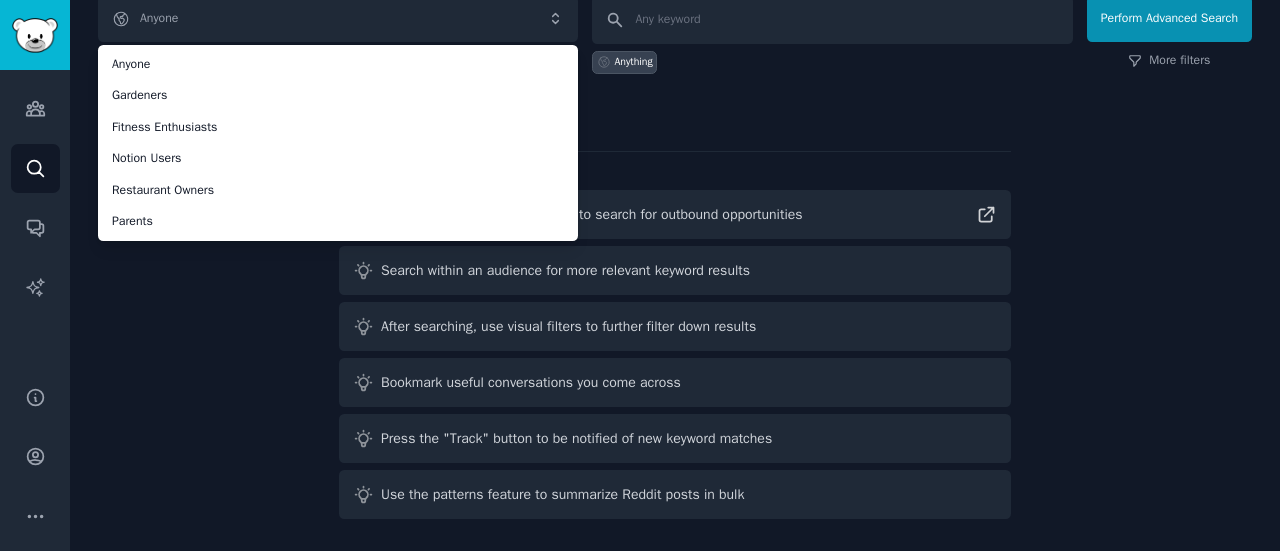 scroll, scrollTop: 0, scrollLeft: 0, axis: both 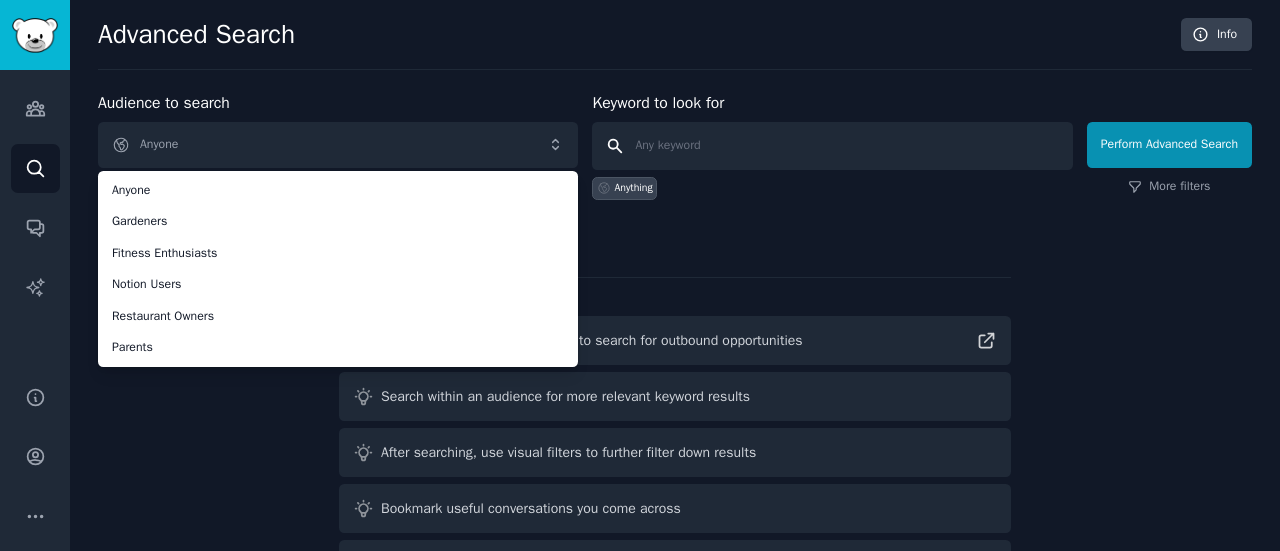 click at bounding box center [832, 146] 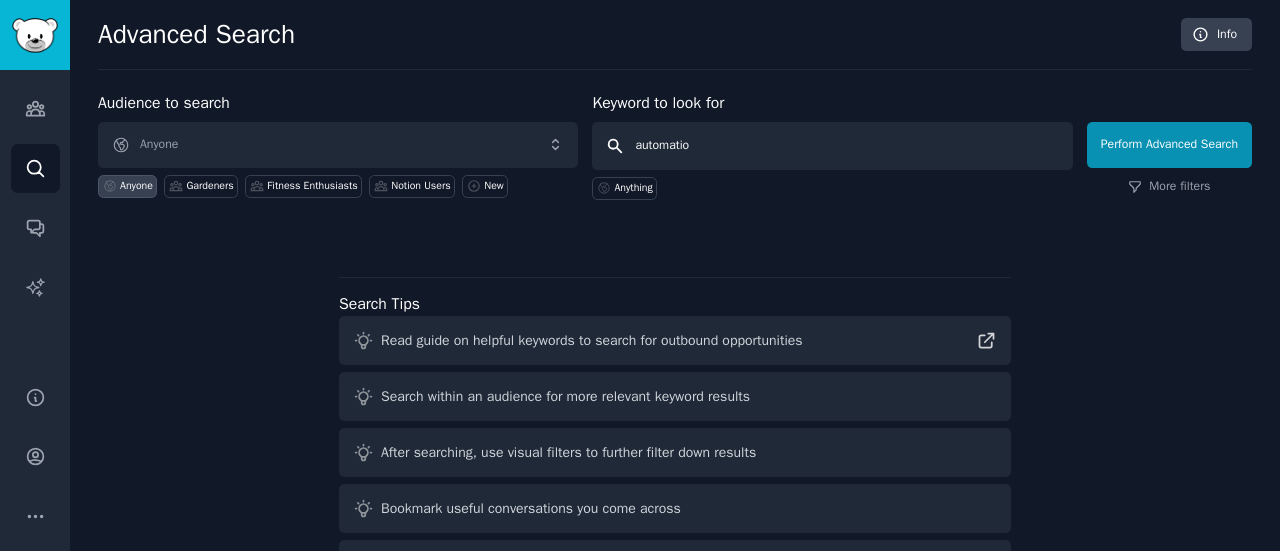 type on "automation" 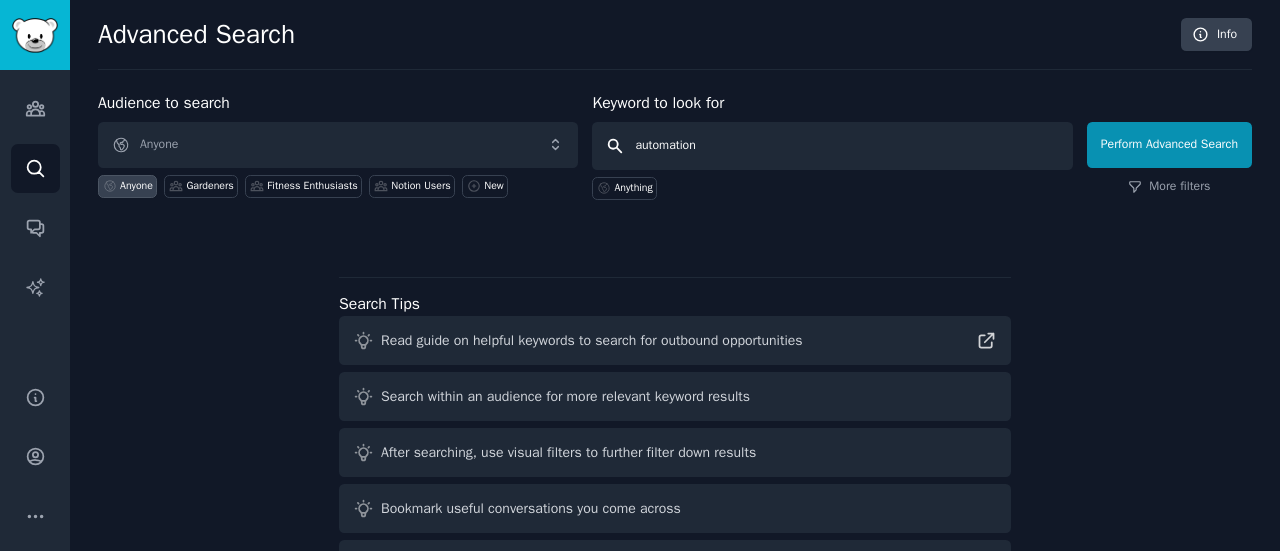 click on "Perform Advanced Search" at bounding box center [1169, 145] 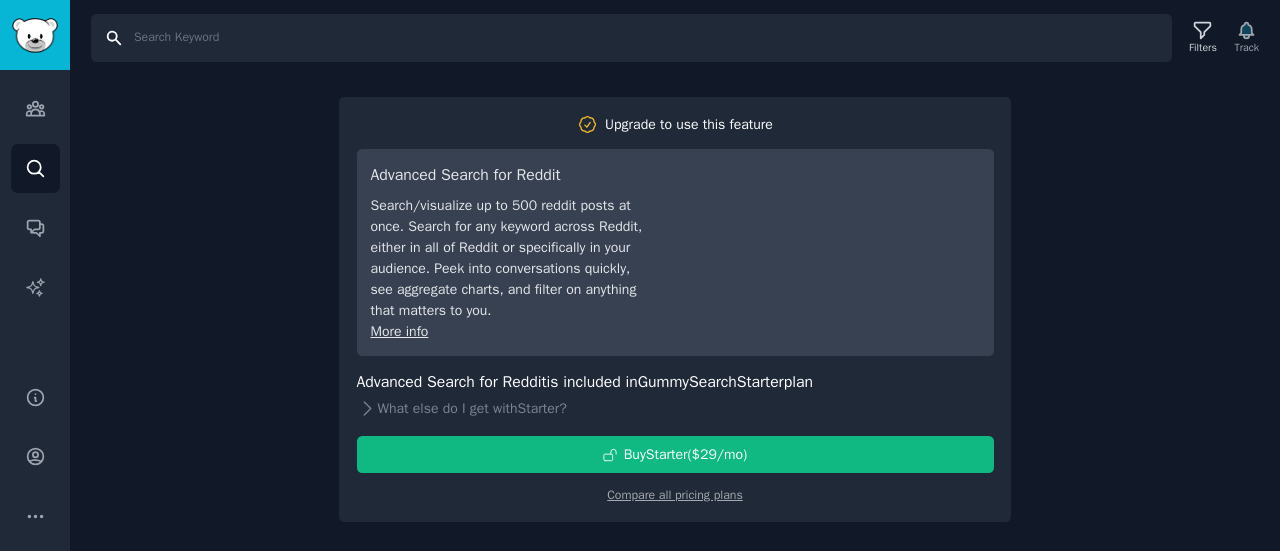 click on "Search" at bounding box center (631, 38) 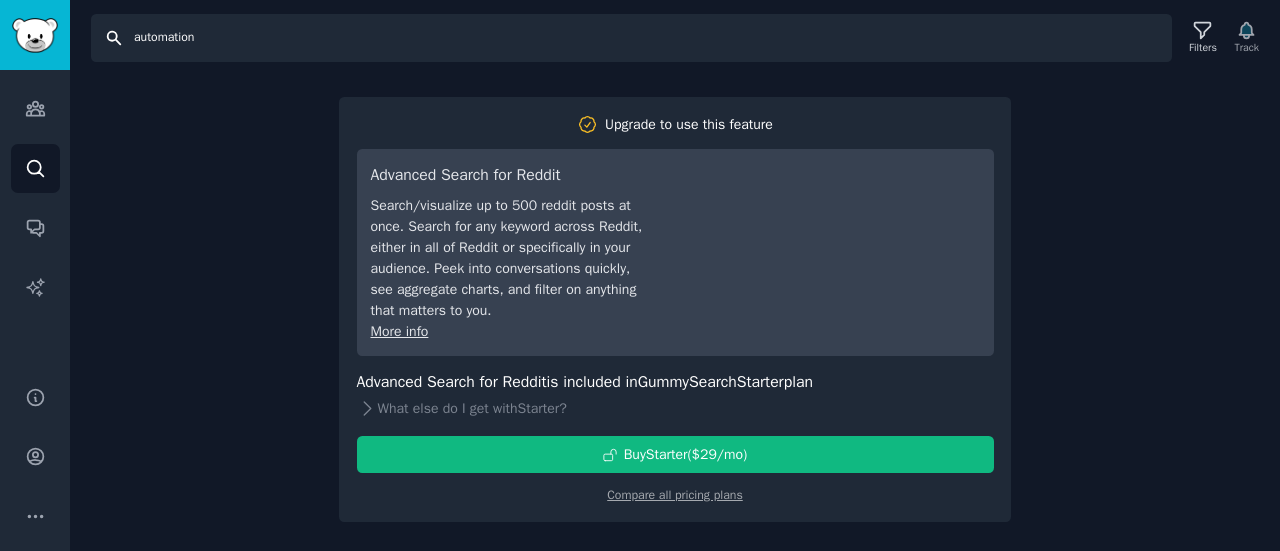 type on "automation" 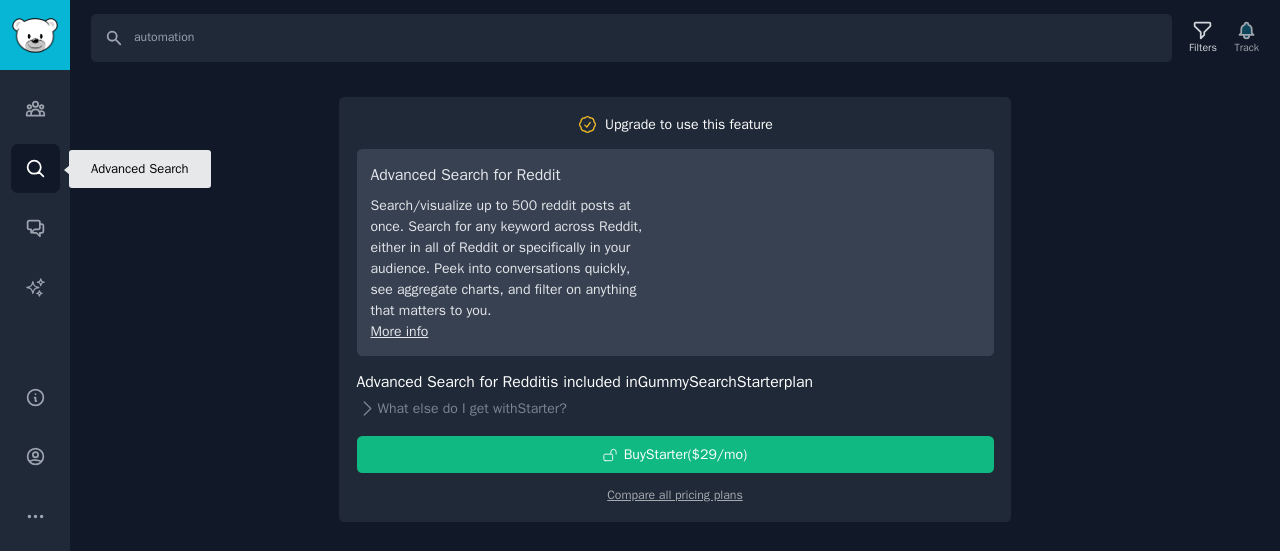 click 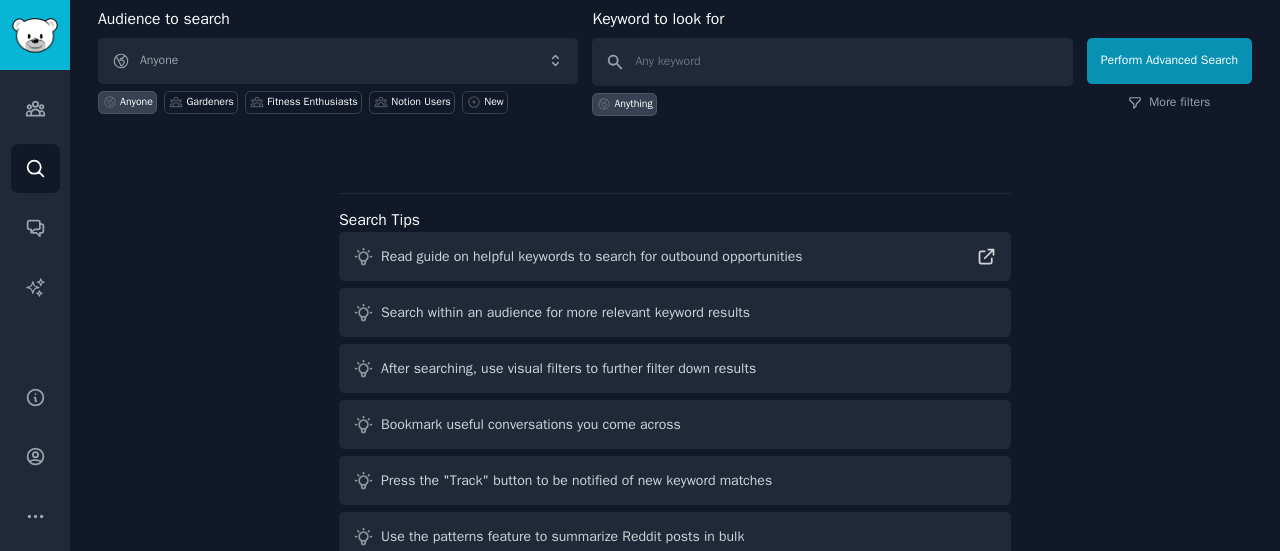 scroll, scrollTop: 0, scrollLeft: 0, axis: both 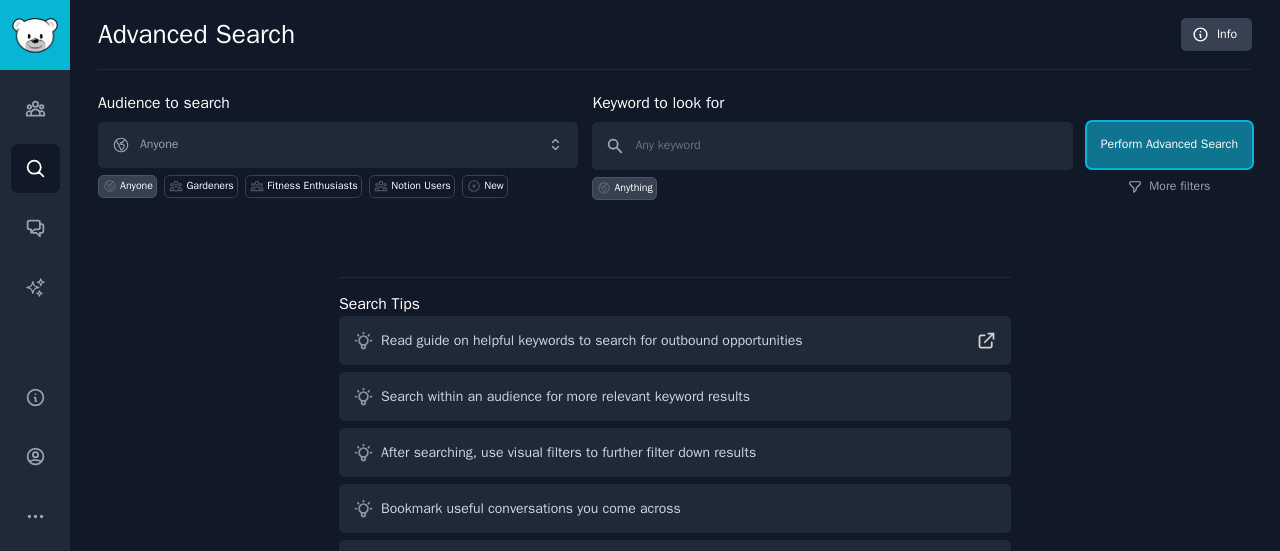 drag, startPoint x: 1170, startPoint y: 166, endPoint x: 1180, endPoint y: 155, distance: 14.866069 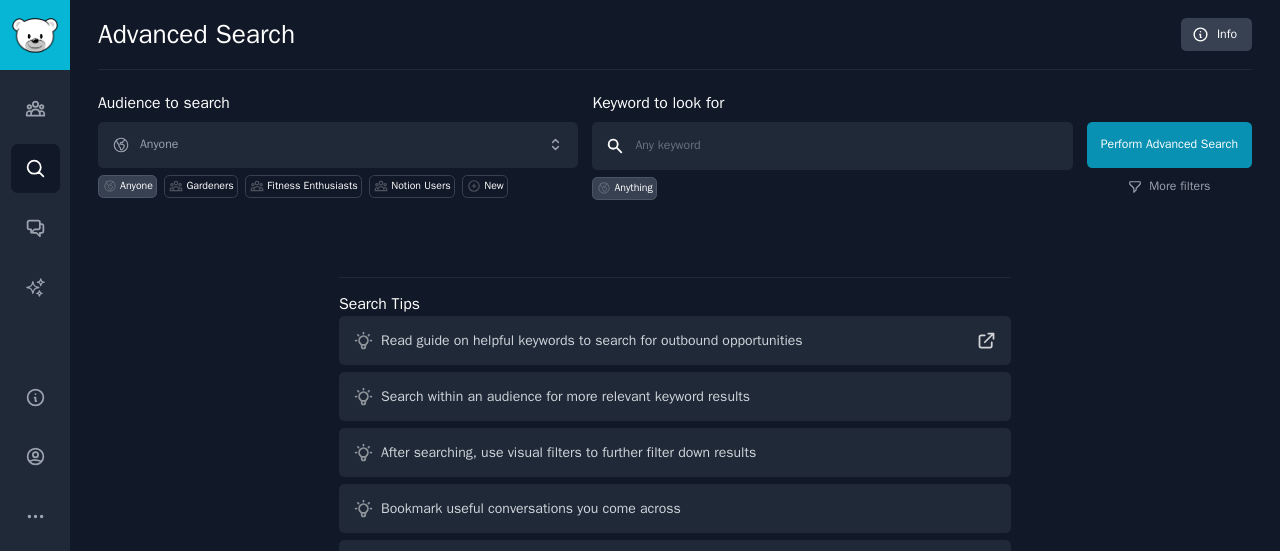 click at bounding box center [832, 146] 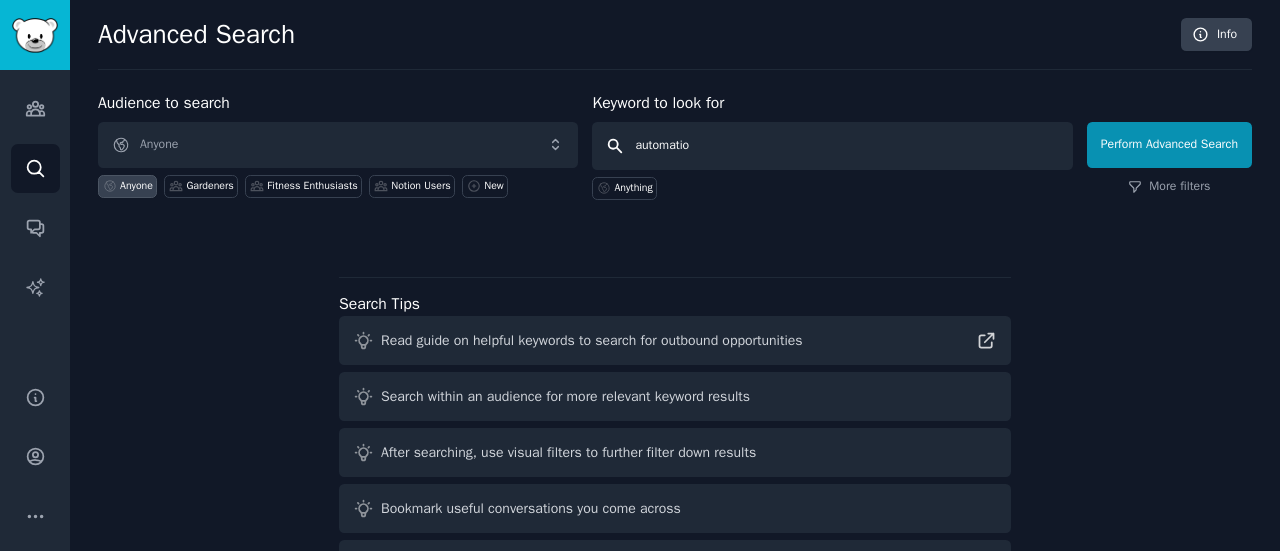 type on "automation" 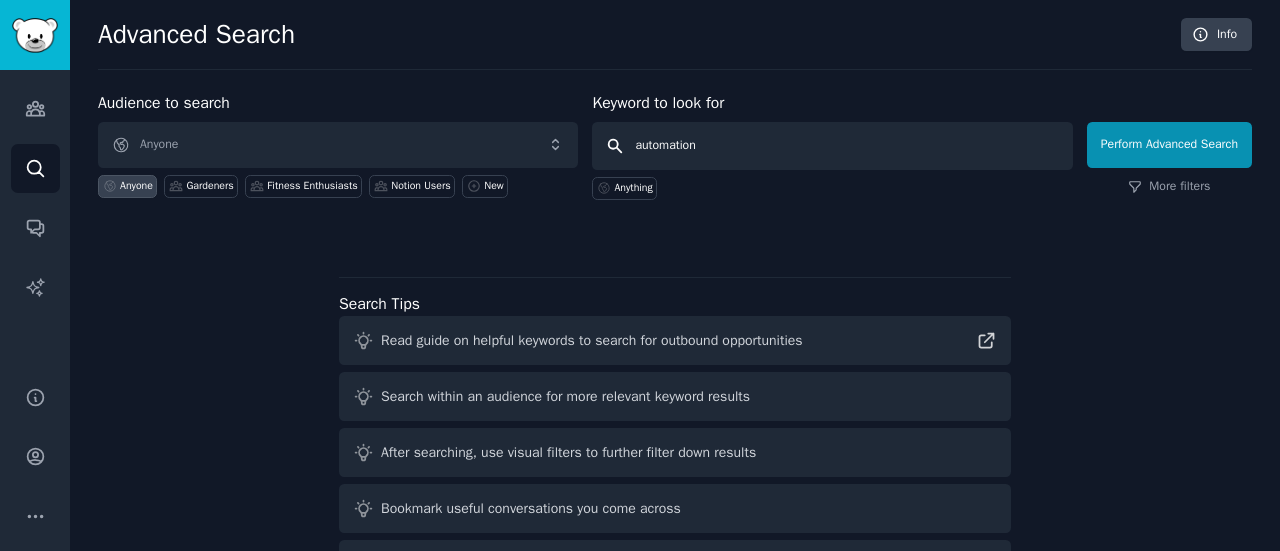 click on "Perform Advanced Search" at bounding box center (1169, 145) 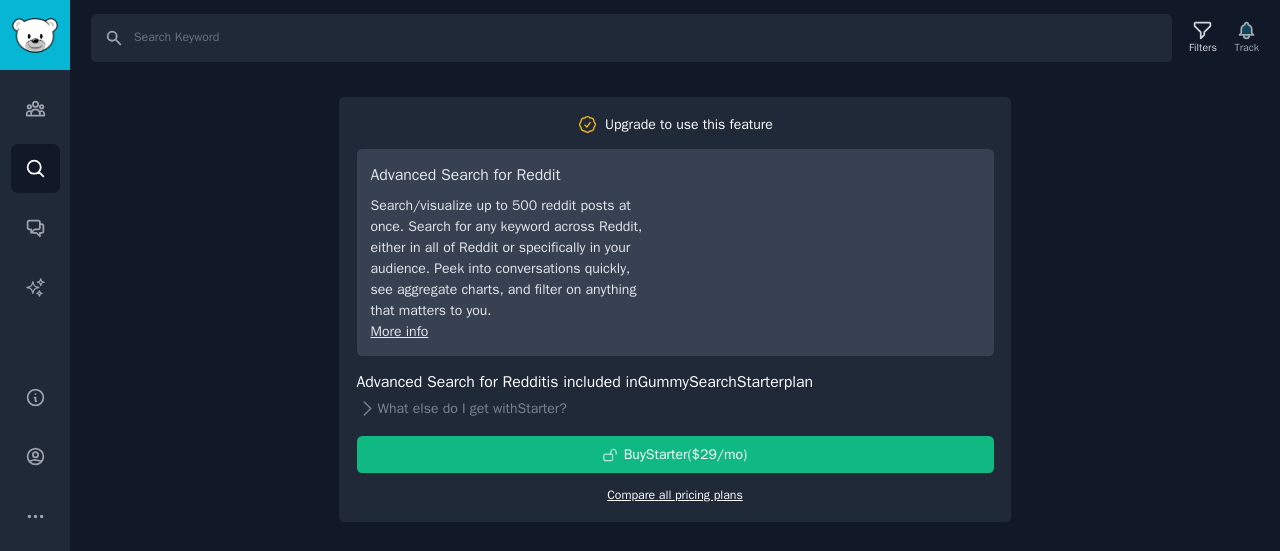 click on "Compare all pricing plans" at bounding box center (675, 495) 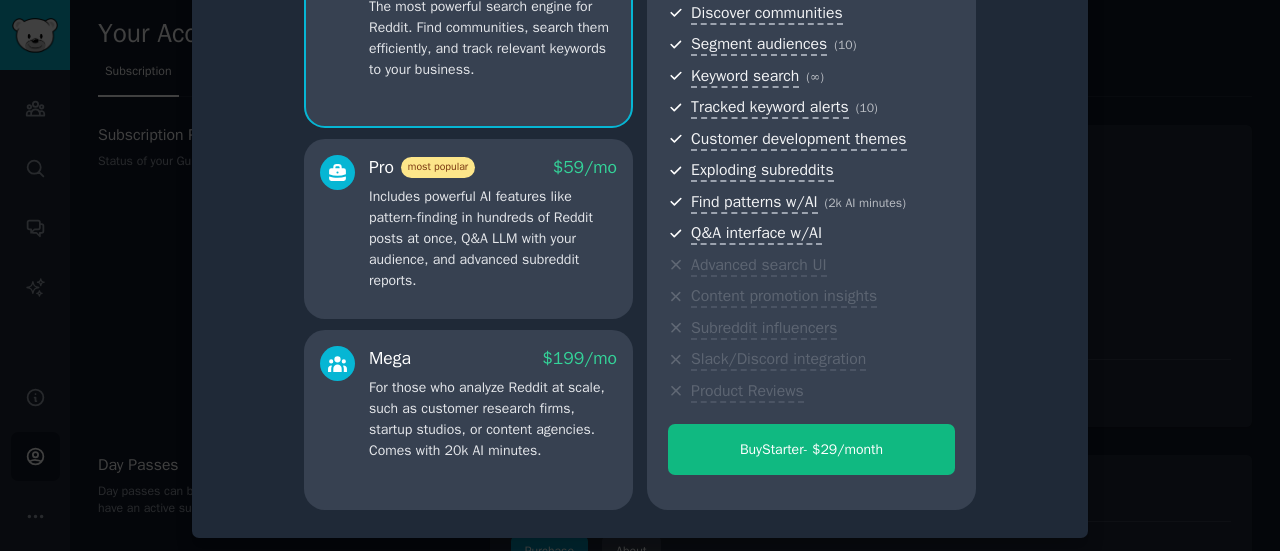 scroll, scrollTop: 0, scrollLeft: 0, axis: both 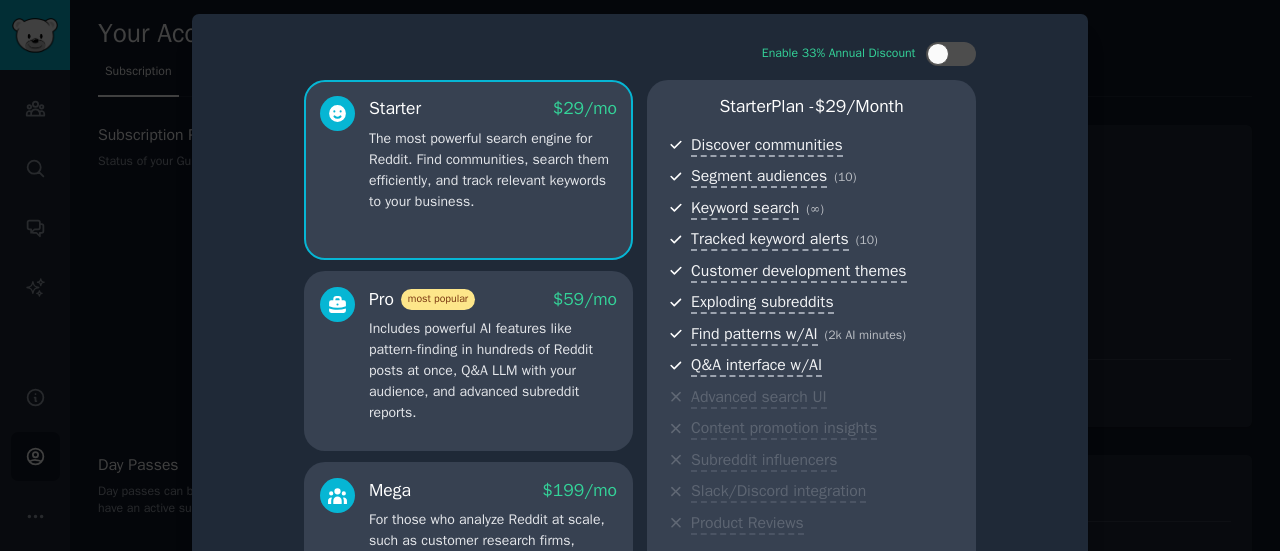 click at bounding box center (640, 275) 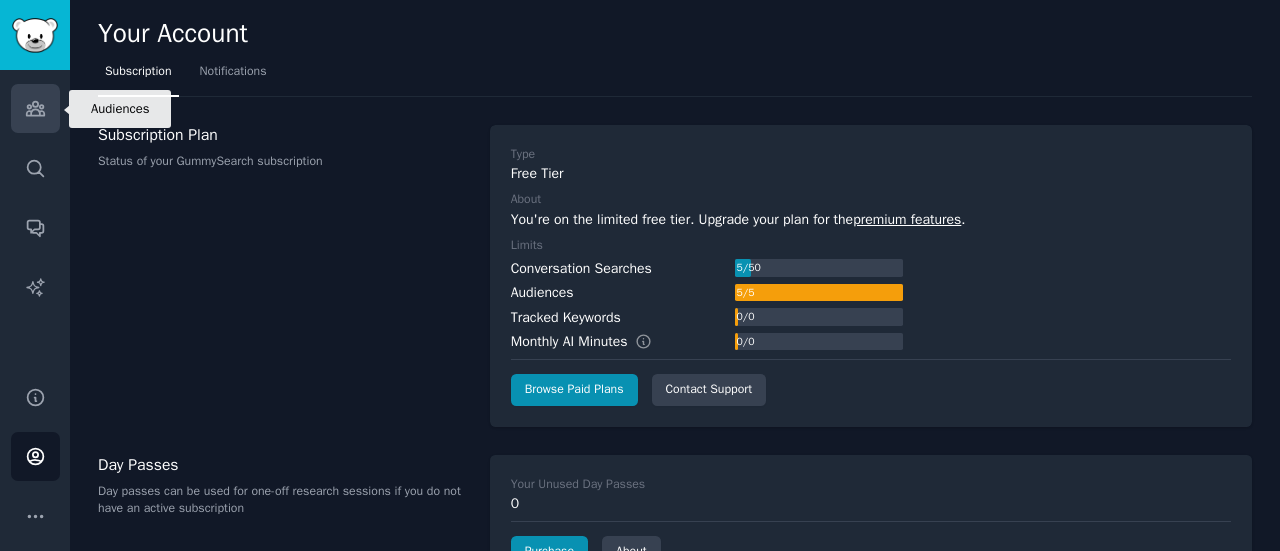 click on "Audiences" at bounding box center [35, 108] 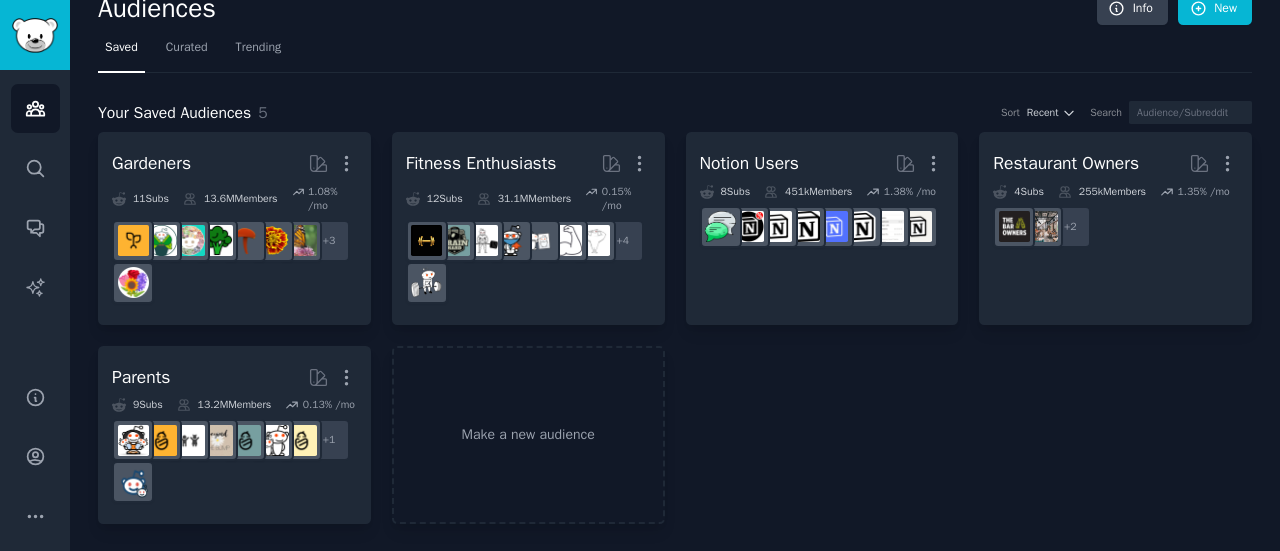 scroll, scrollTop: 0, scrollLeft: 0, axis: both 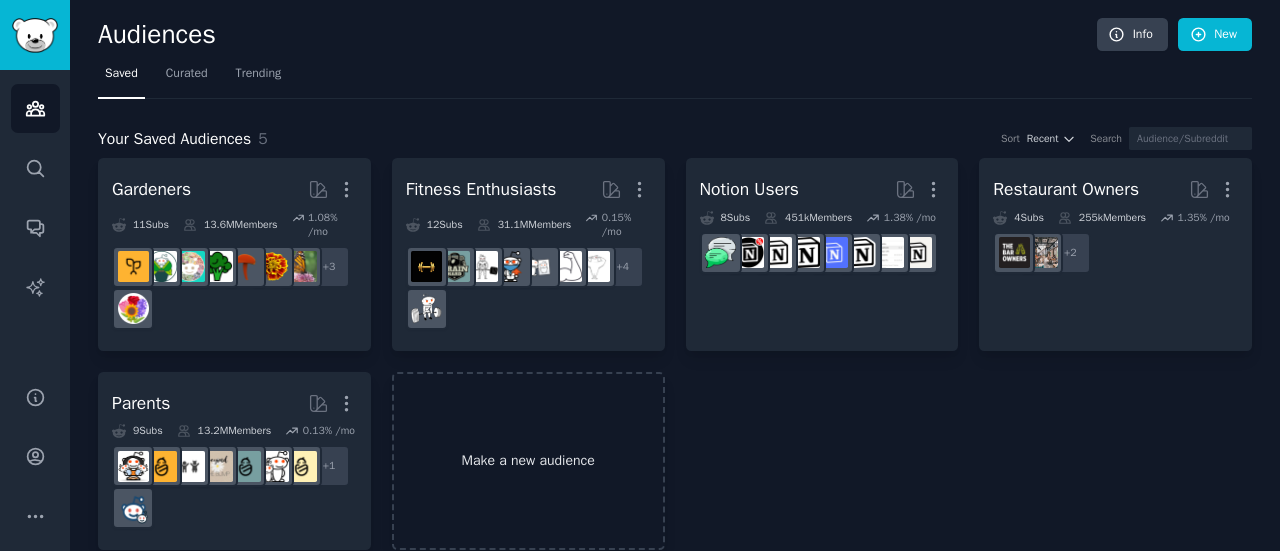 click on "Make a new audience" at bounding box center [528, 461] 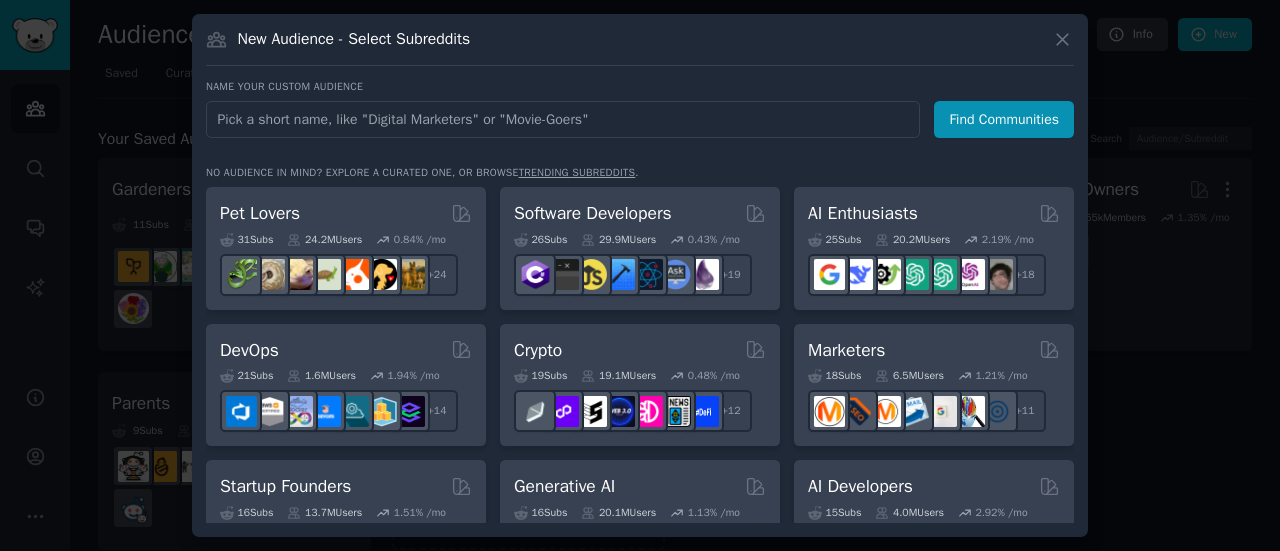 click at bounding box center [563, 119] 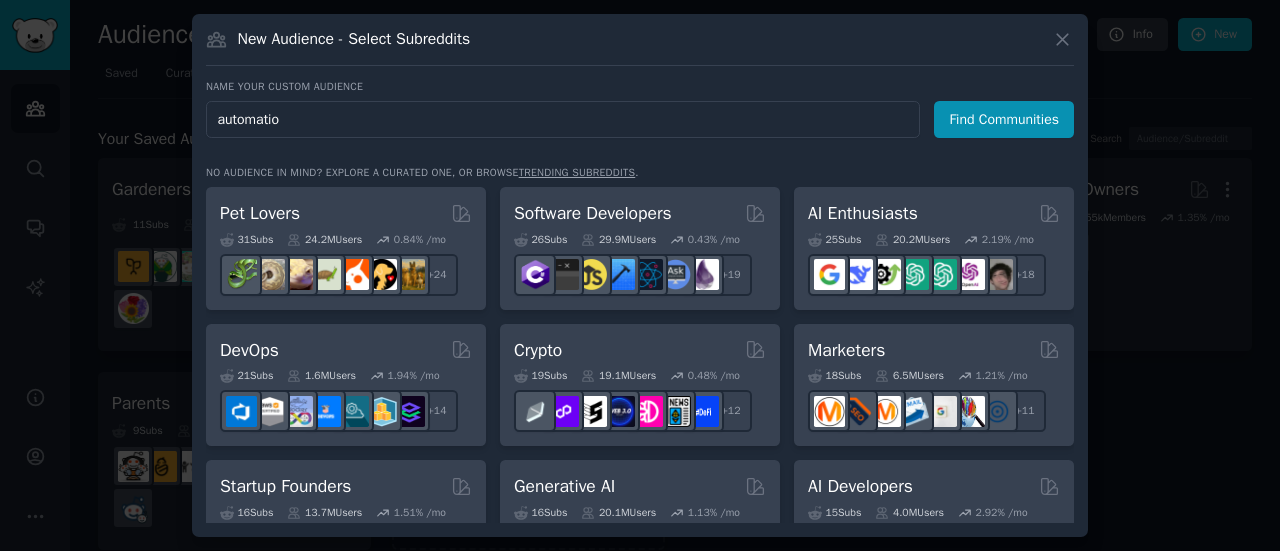type on "automation" 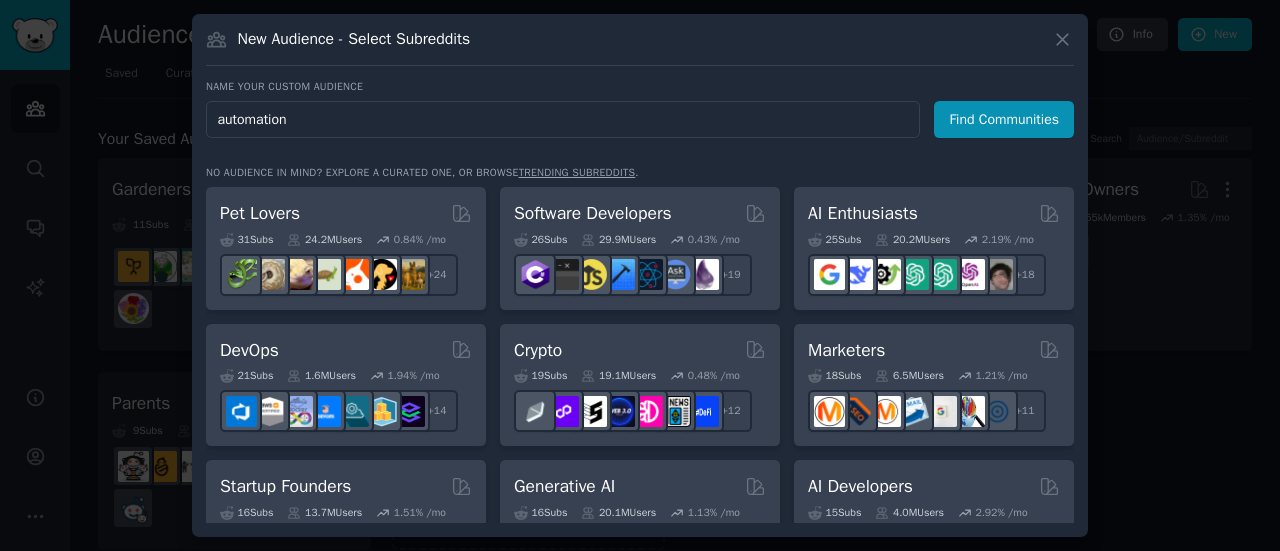 click on "Find Communities" at bounding box center [1004, 119] 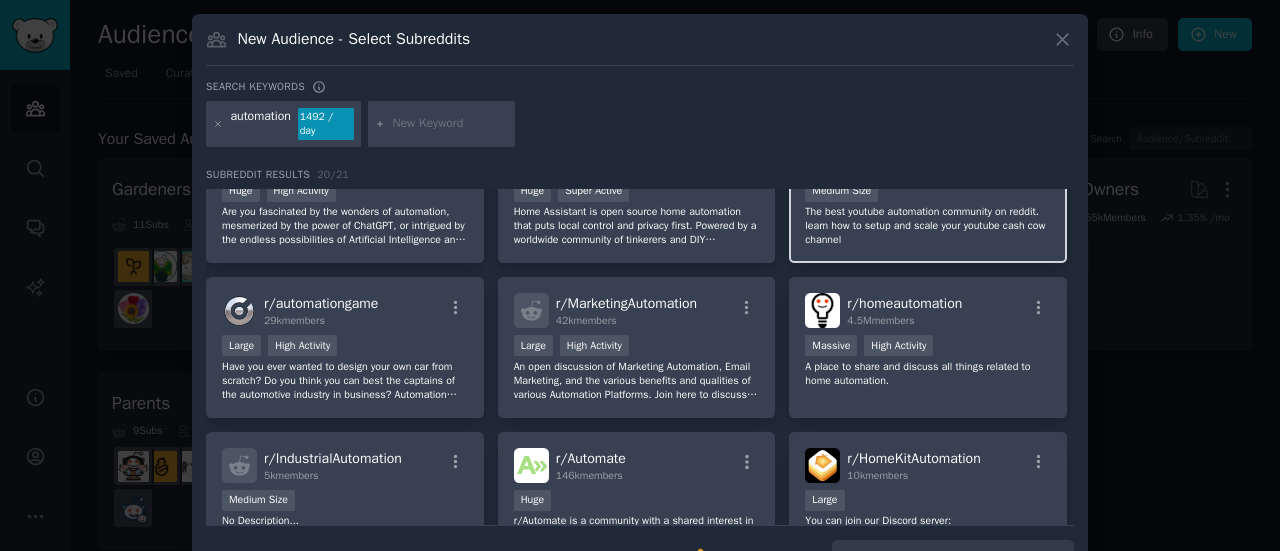 scroll, scrollTop: 0, scrollLeft: 0, axis: both 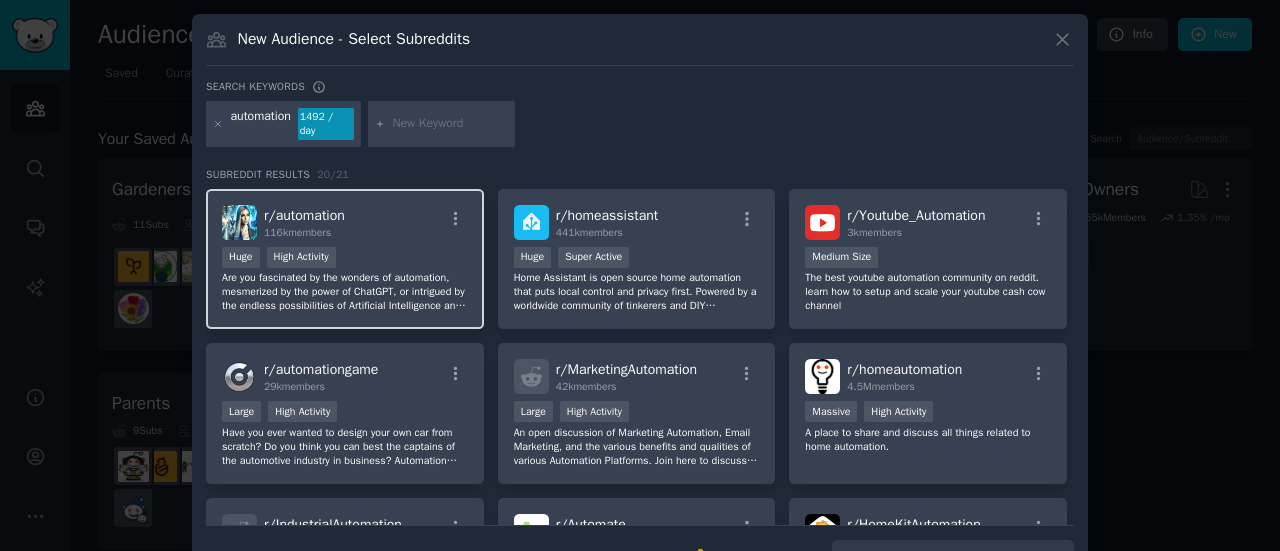 click on "Are you fascinated by the wonders of automation, mesmerized by the power of ChatGPT, or intrigued by the endless possibilities of Artificial Intelligence and automation? Look no further! Our vibrant Reddit community is the perfect hub for enthusiasts like you.
As a member of our community, you'll gain access to a wealth of resources, including:
🔬 Thought-provoking discussions on automation, ChatGPT, and AI.
🌟 Exclusive insights into the latest advancements and industry news" at bounding box center (345, 292) 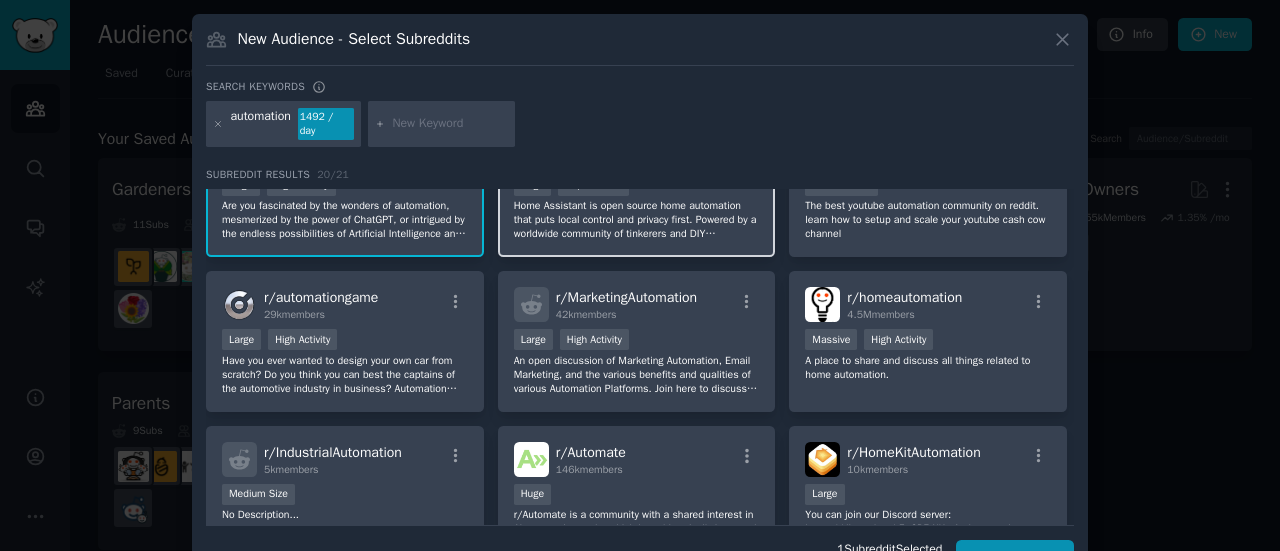 scroll, scrollTop: 75, scrollLeft: 0, axis: vertical 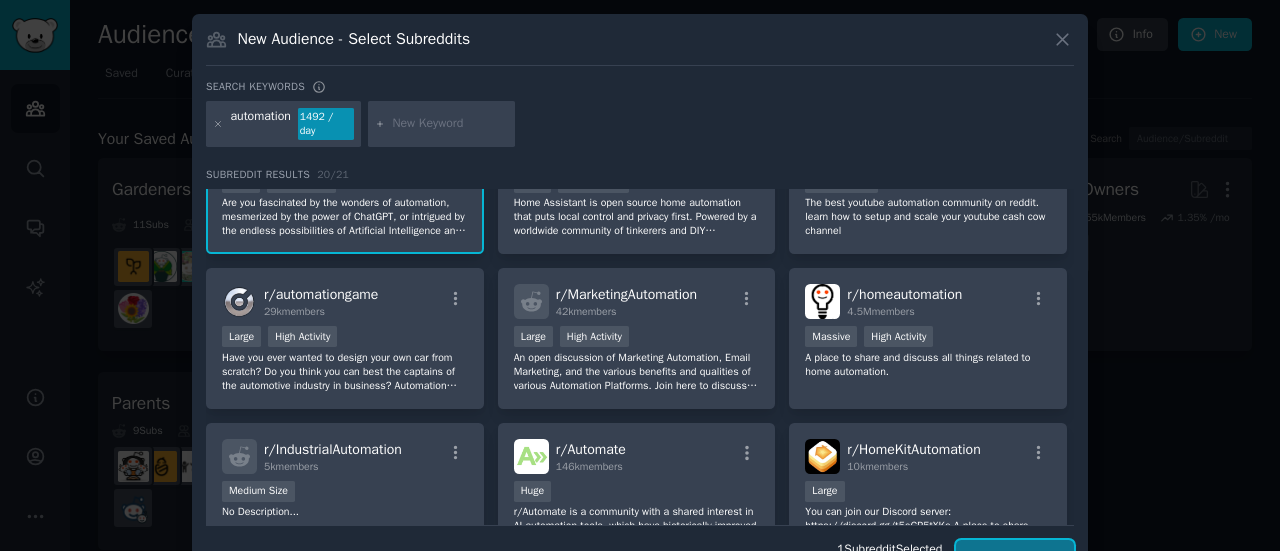click on "Create Audience" at bounding box center [1015, 557] 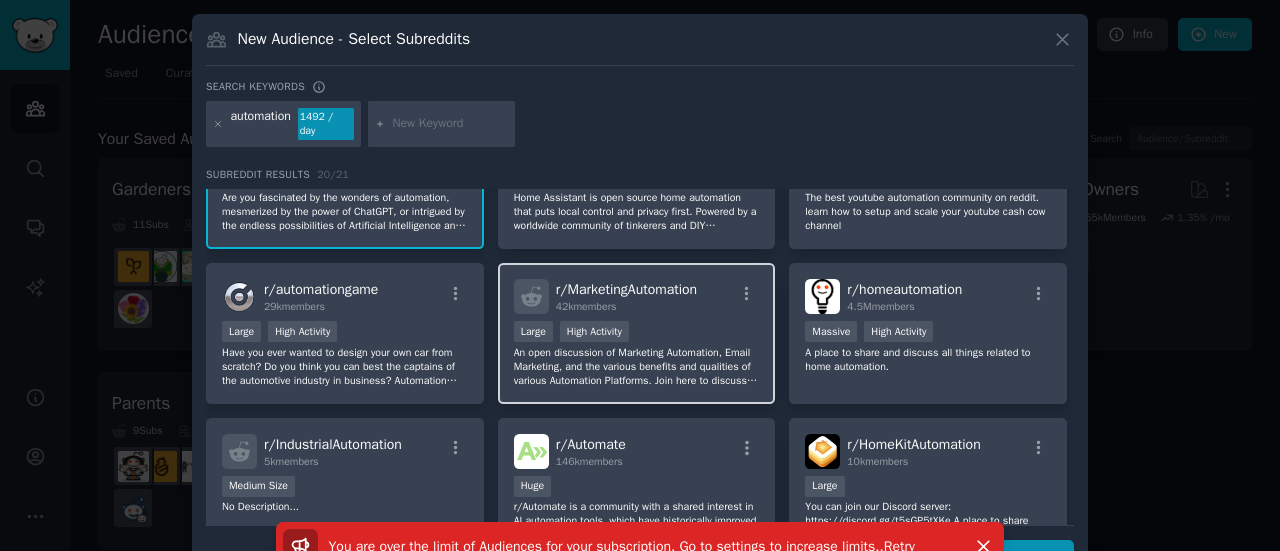 scroll, scrollTop: 77, scrollLeft: 0, axis: vertical 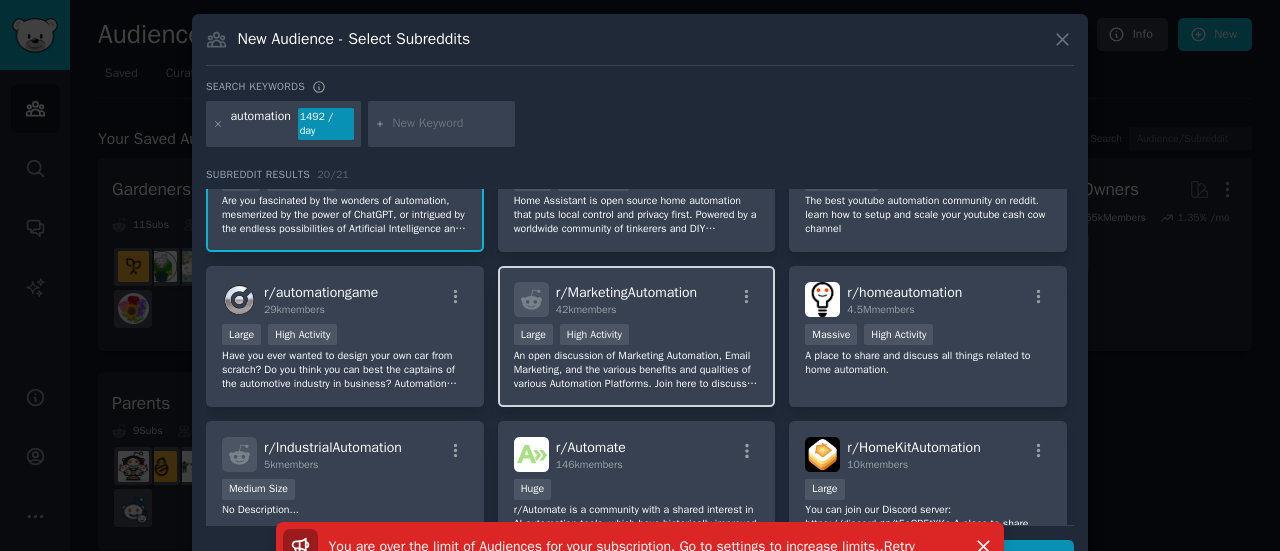 click on "An open discussion of Marketing Automation, Email Marketing, and the various benefits and qualities of various Automation Platforms.
Join here to discuss or ask questions related to marketing automation.
We do not allow any advertising" at bounding box center [637, 370] 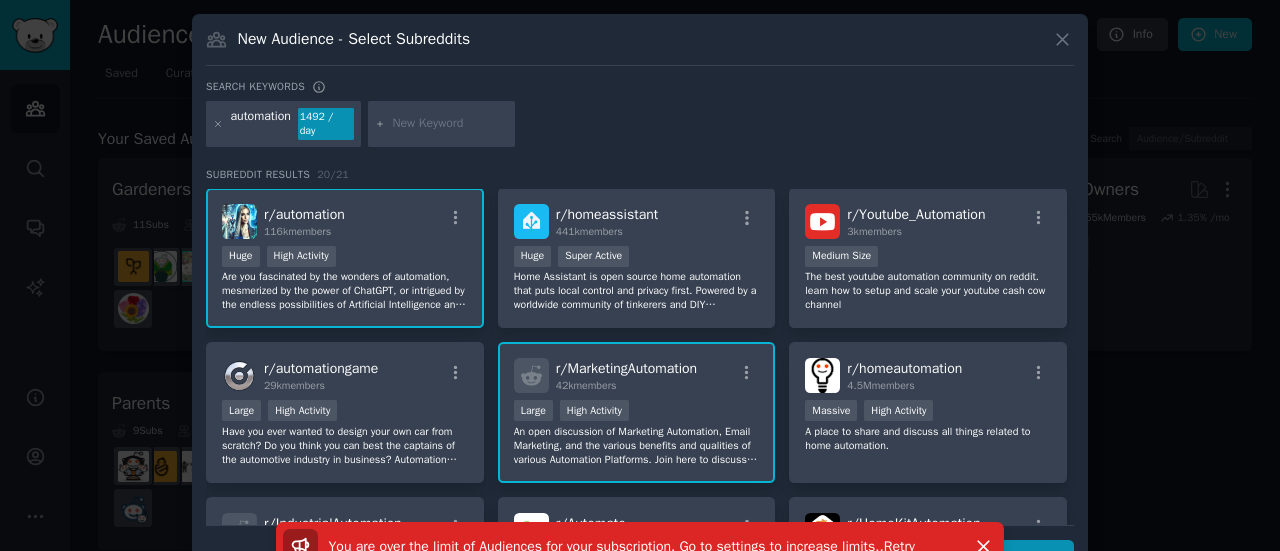 scroll, scrollTop: 0, scrollLeft: 0, axis: both 